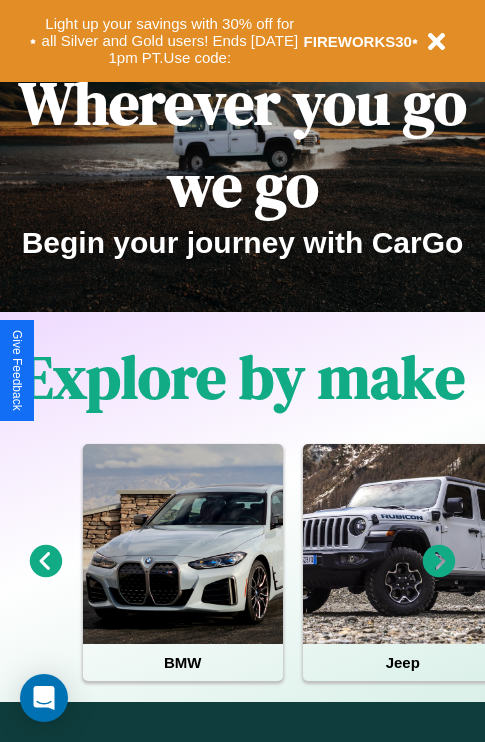 scroll, scrollTop: 308, scrollLeft: 0, axis: vertical 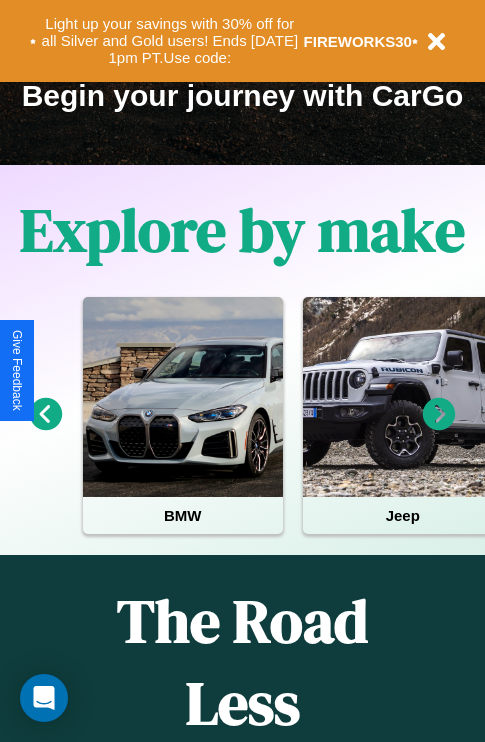 click 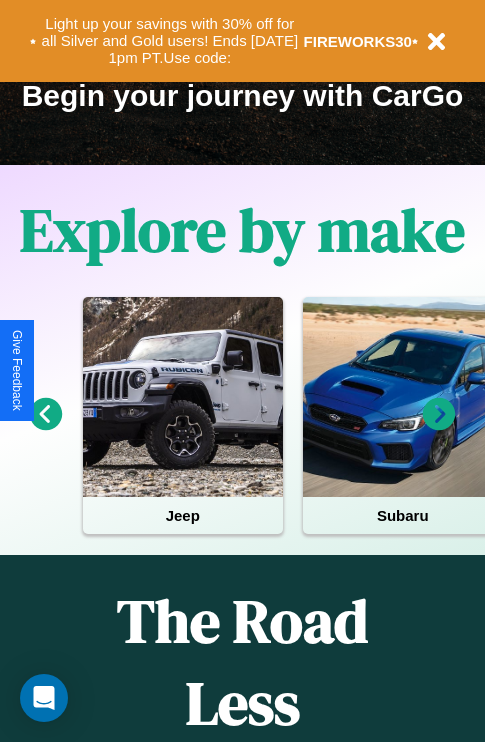 click 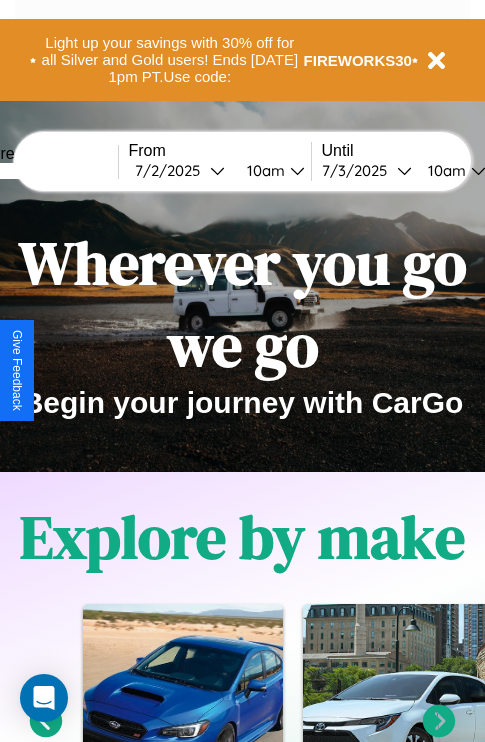 scroll, scrollTop: 0, scrollLeft: 0, axis: both 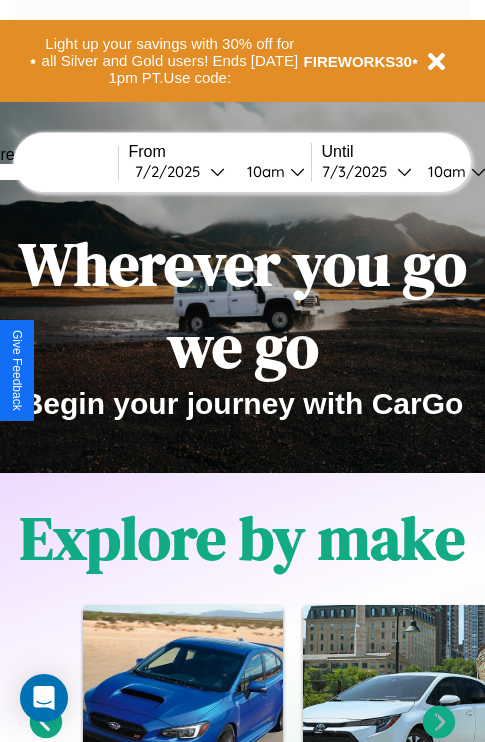 click at bounding box center [43, 172] 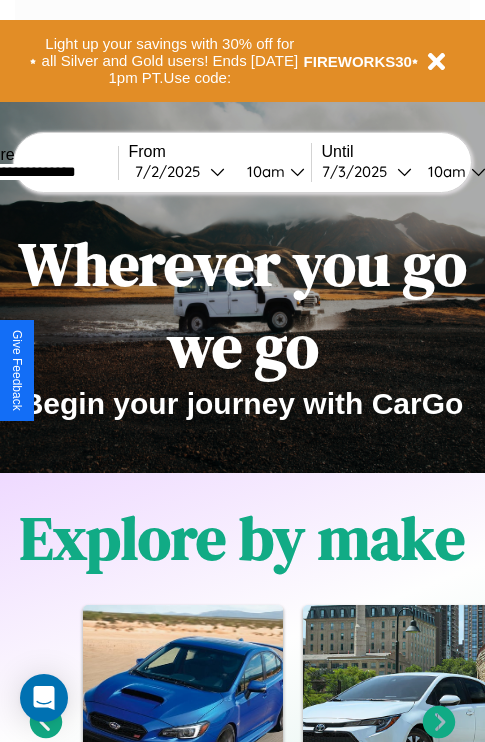 type on "**********" 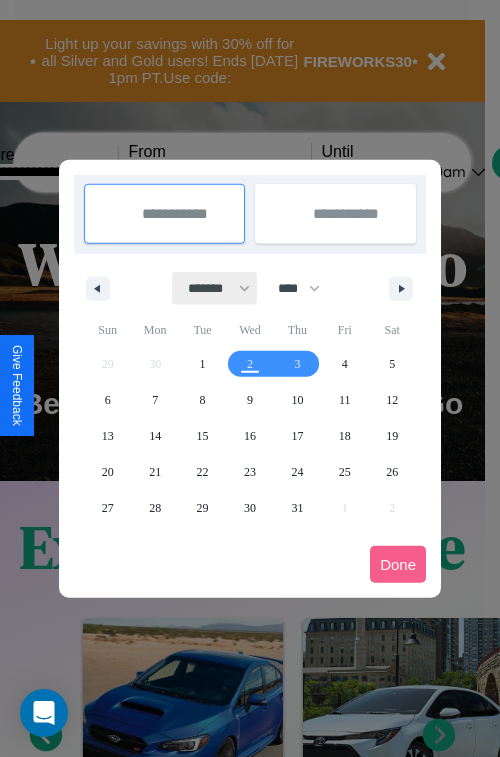 click on "******* ******** ***** ***** *** **** **** ****** ********* ******* ******** ********" at bounding box center (215, 288) 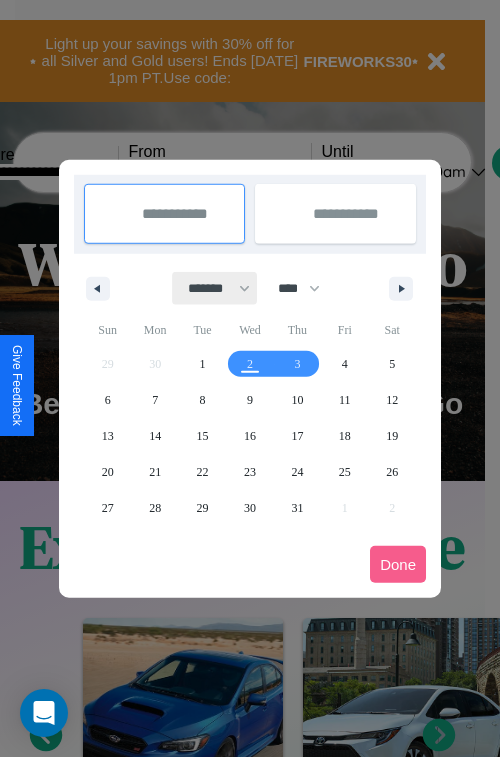 select on "*" 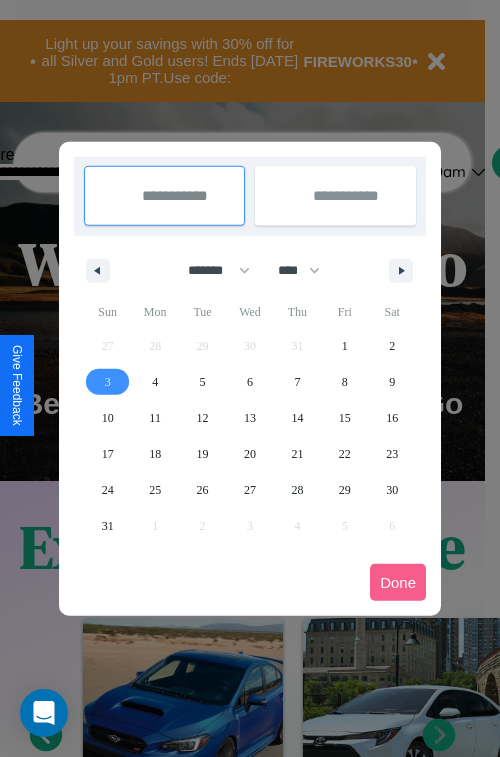 click on "3" at bounding box center (108, 382) 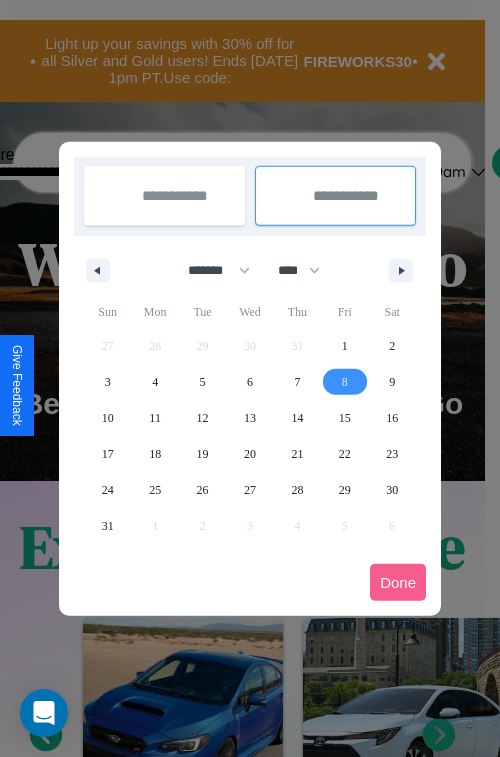 click on "8" at bounding box center (345, 382) 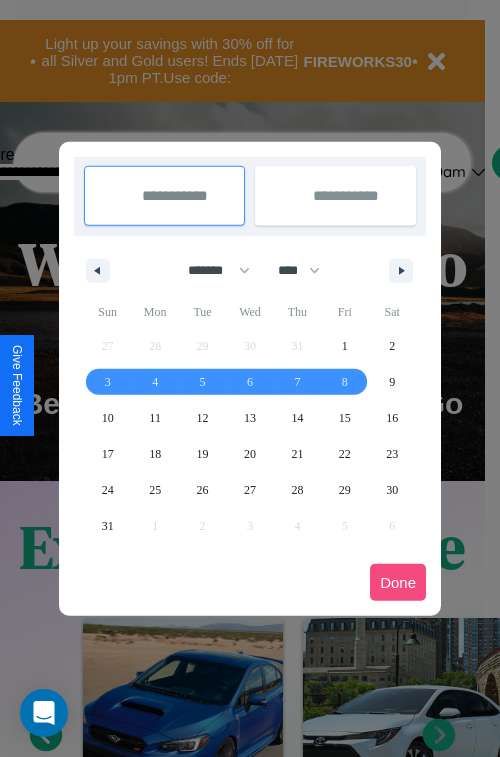 click on "Done" at bounding box center [398, 582] 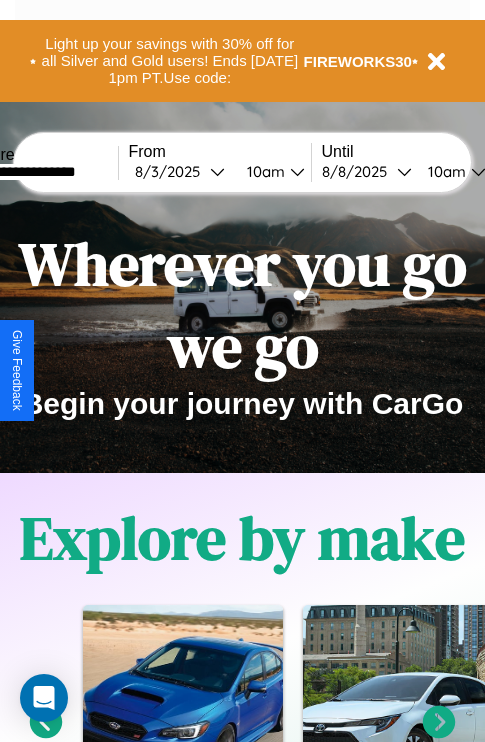 scroll, scrollTop: 0, scrollLeft: 68, axis: horizontal 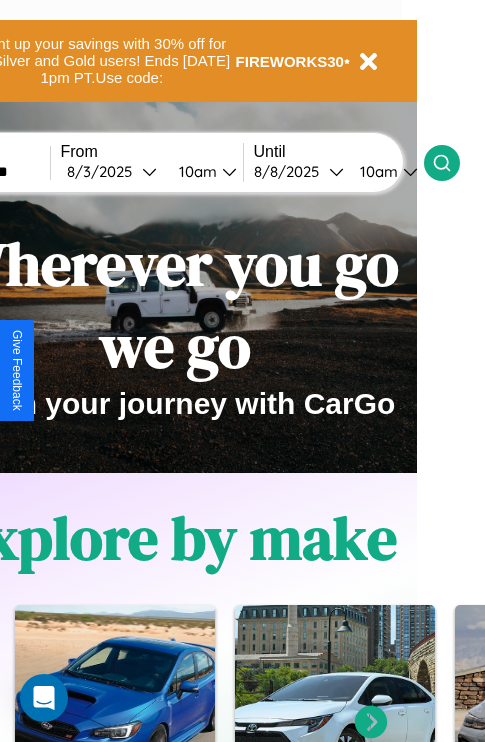click 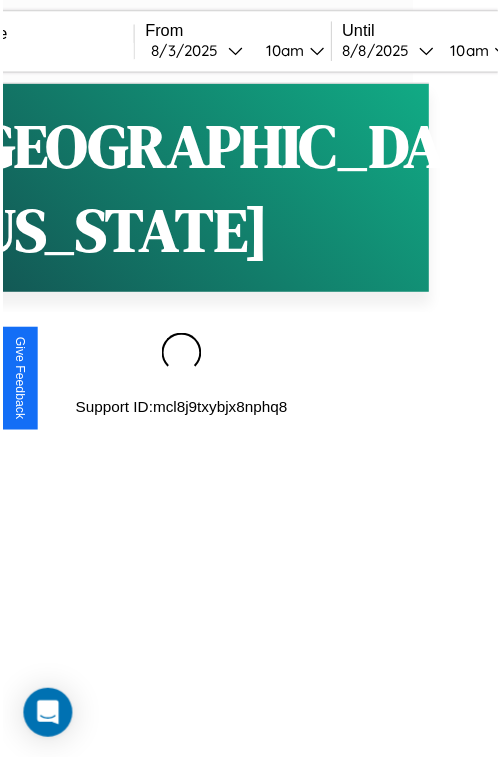 scroll, scrollTop: 0, scrollLeft: 0, axis: both 